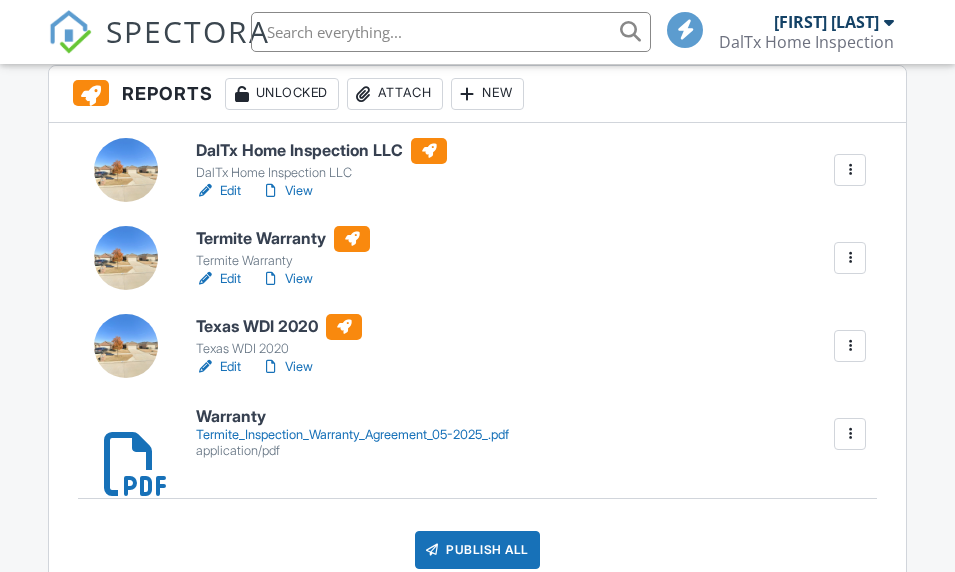 scroll, scrollTop: 480, scrollLeft: 0, axis: vertical 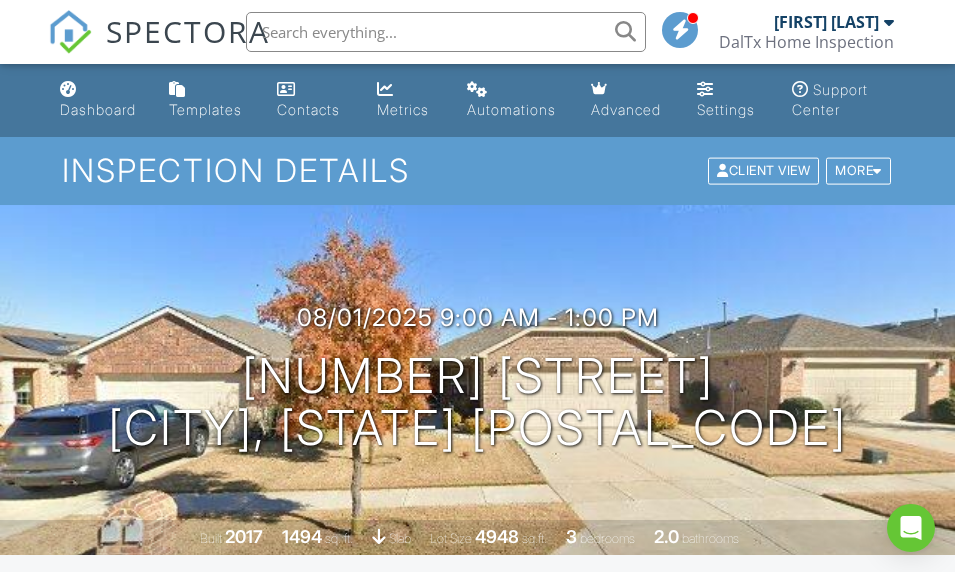click on "Dashboard" at bounding box center [99, 100] 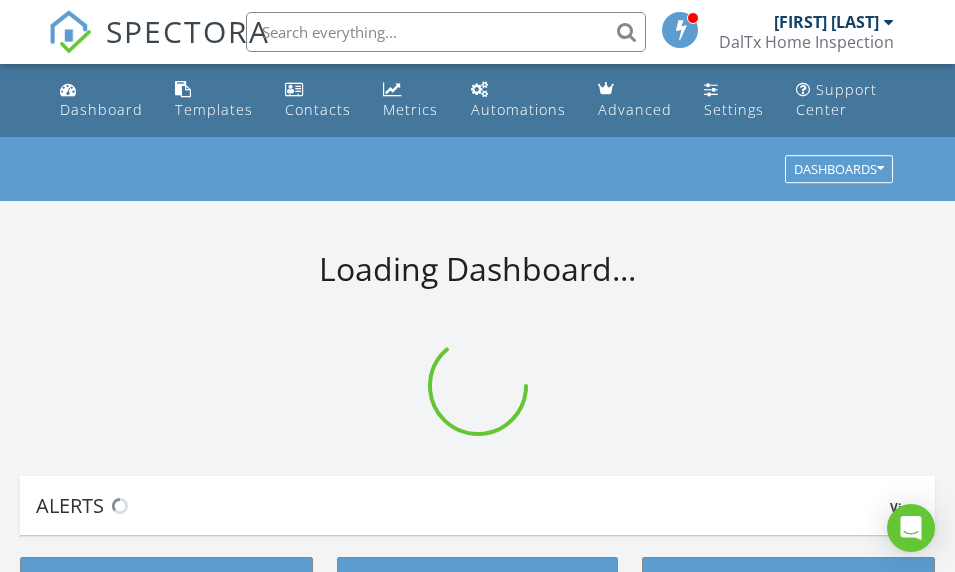 scroll, scrollTop: 0, scrollLeft: 0, axis: both 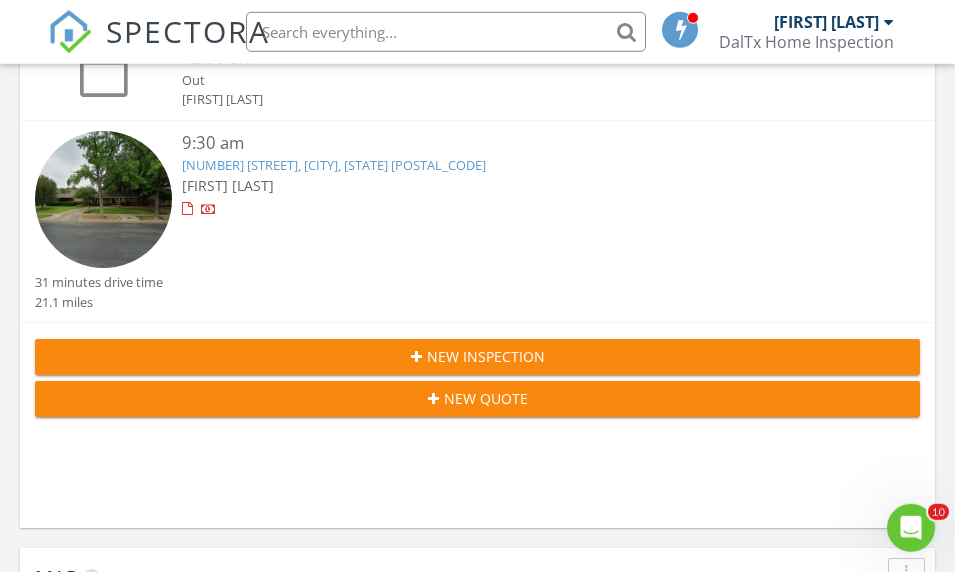 click on "New Inspection" at bounding box center [477, 356] 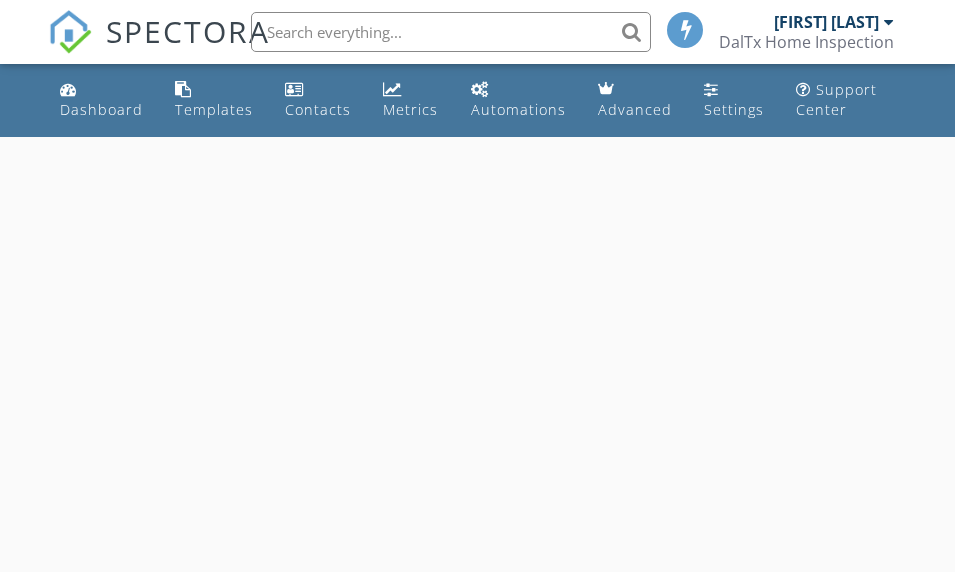 scroll, scrollTop: 0, scrollLeft: 0, axis: both 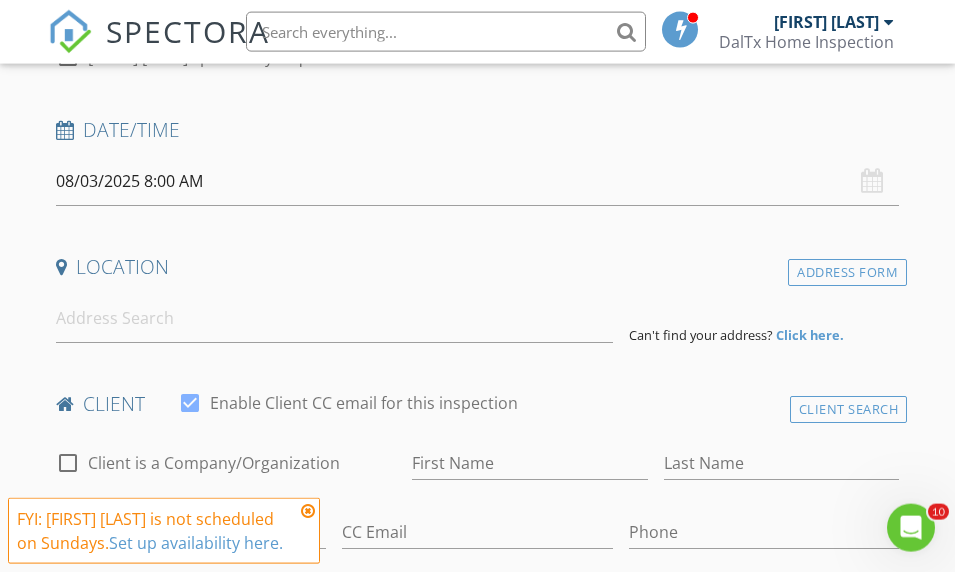 click on "SPECTORA
Randy Pyle
DalTx Home Inspection
Role:
Inspector
Dashboard
New Inspection
Inspections
Calendar
Template Editor
Contacts
Automations
Team
Metrics
Payments
Data Exports
Billing
Reporting
Advanced
Settings
What's New
Sign Out
Dashboard
Templates
Contacts
Metrics
Automations
Advanced
Settings
Support Center
This will disable all automated notifications for this inspection. Use this for mock inspections or inspections where you'd prefer not to send any communication out.     Real Estate Agent Internet Search Relocation Company Past Customer Other     Add the listing agent to automatically send confirmation emails, reminders and follow-ups." at bounding box center [477, 1212] 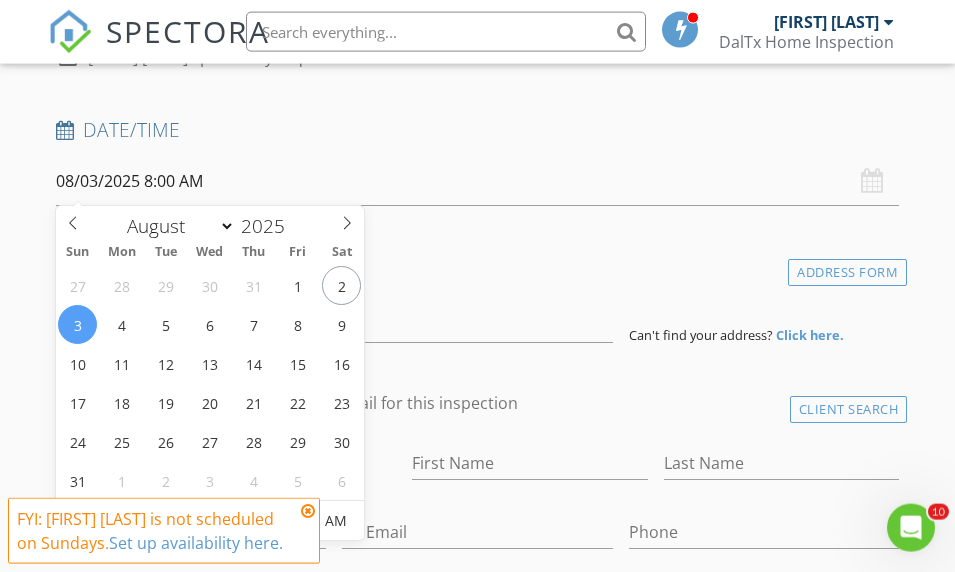 scroll, scrollTop: 338, scrollLeft: 0, axis: vertical 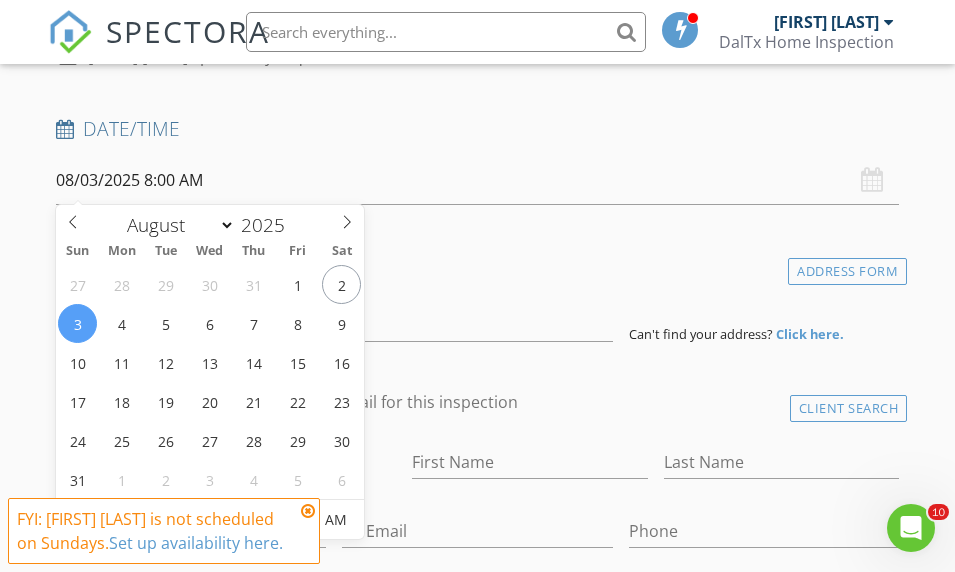 type on "08/04/2025 8:00 AM" 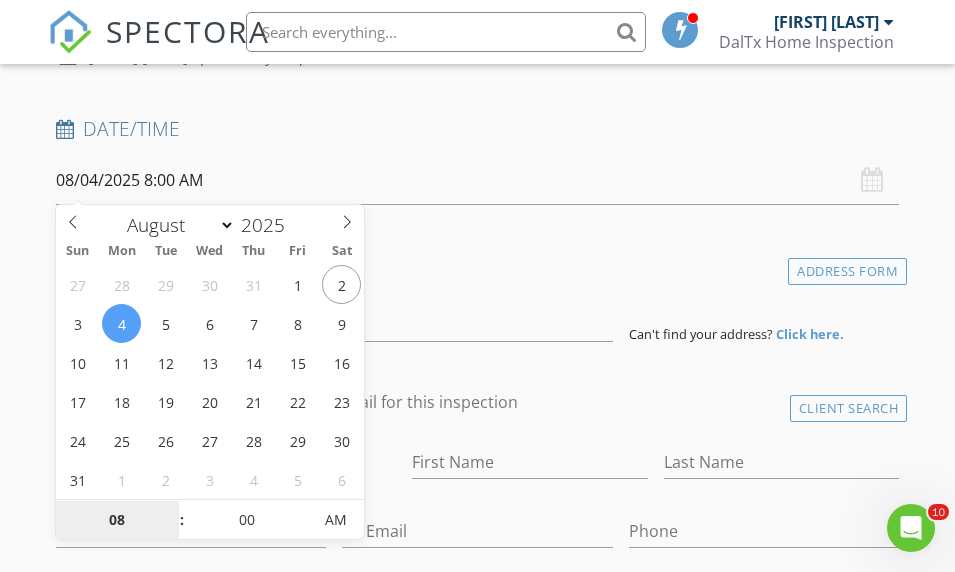 scroll, scrollTop: 337, scrollLeft: 0, axis: vertical 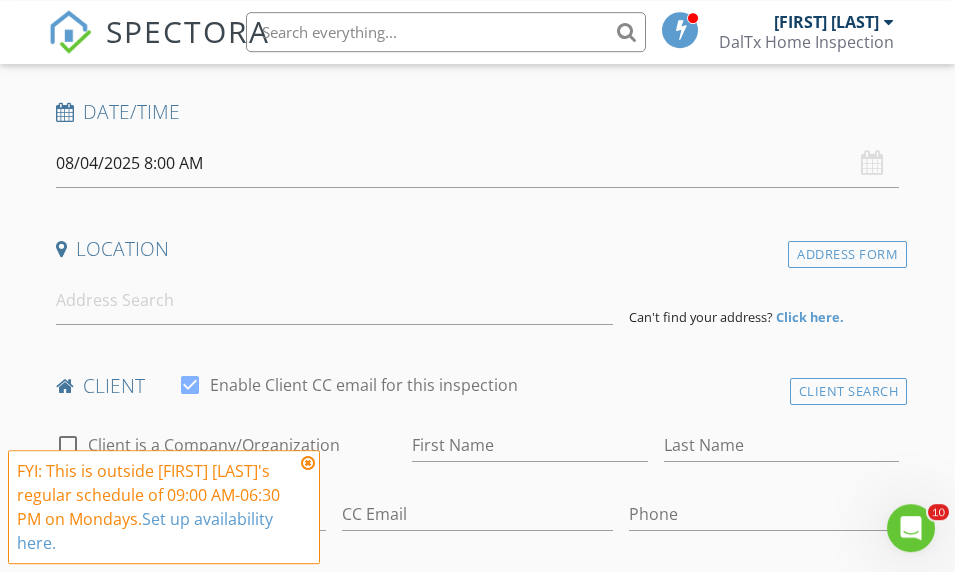 click on "08/04/2025 8:00 AM" at bounding box center (478, 163) 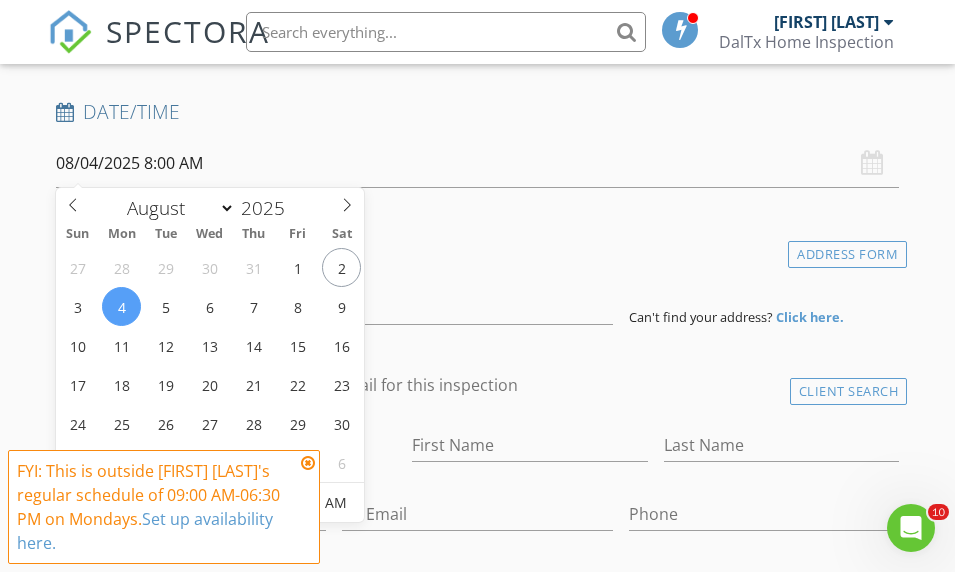 click on "08" at bounding box center [117, 504] 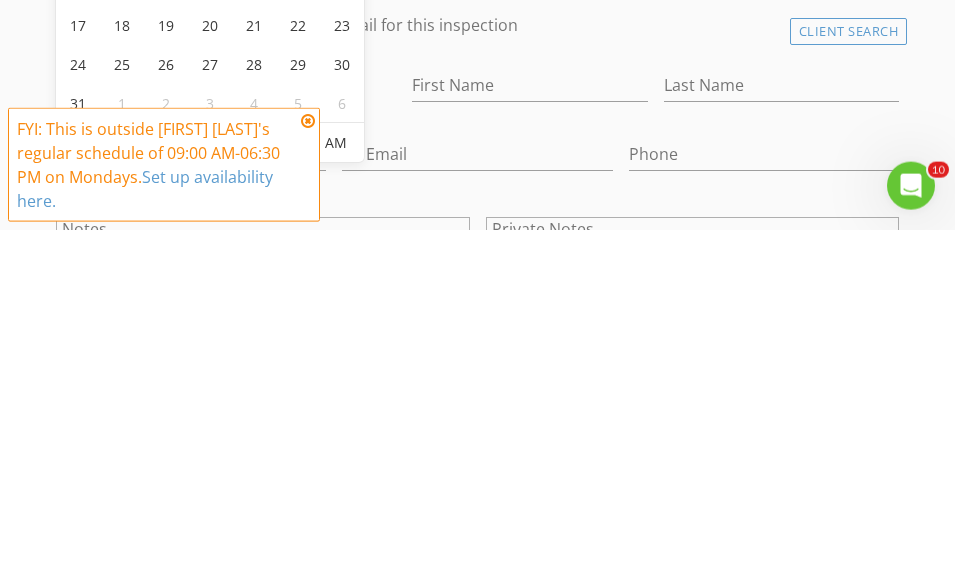 type on "09" 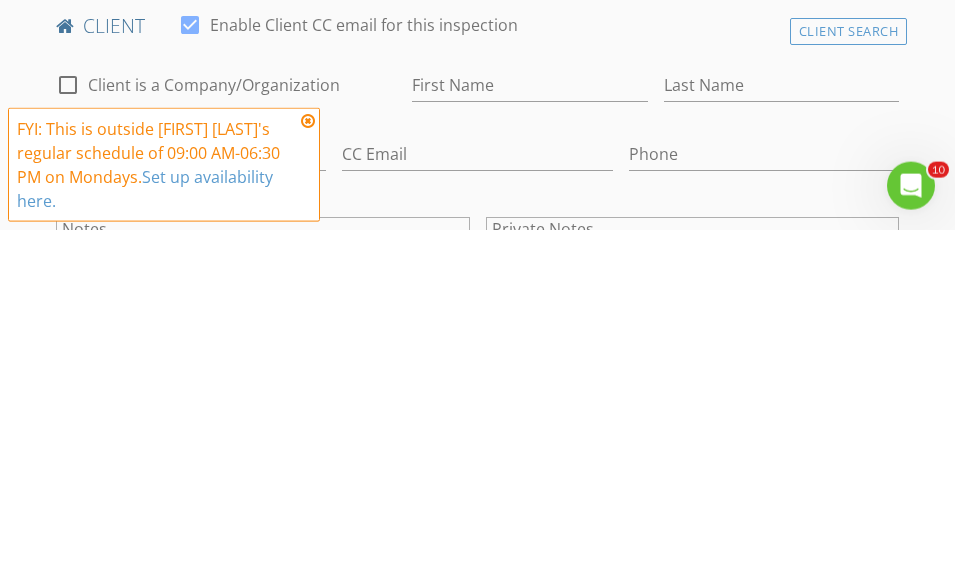 scroll, scrollTop: 716, scrollLeft: 0, axis: vertical 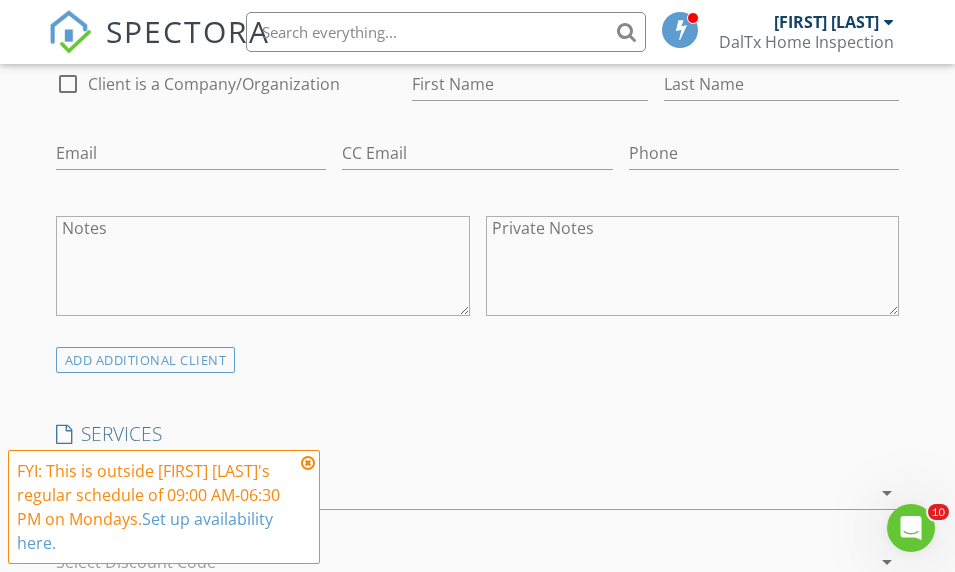 click on "Phone" at bounding box center (764, 155) 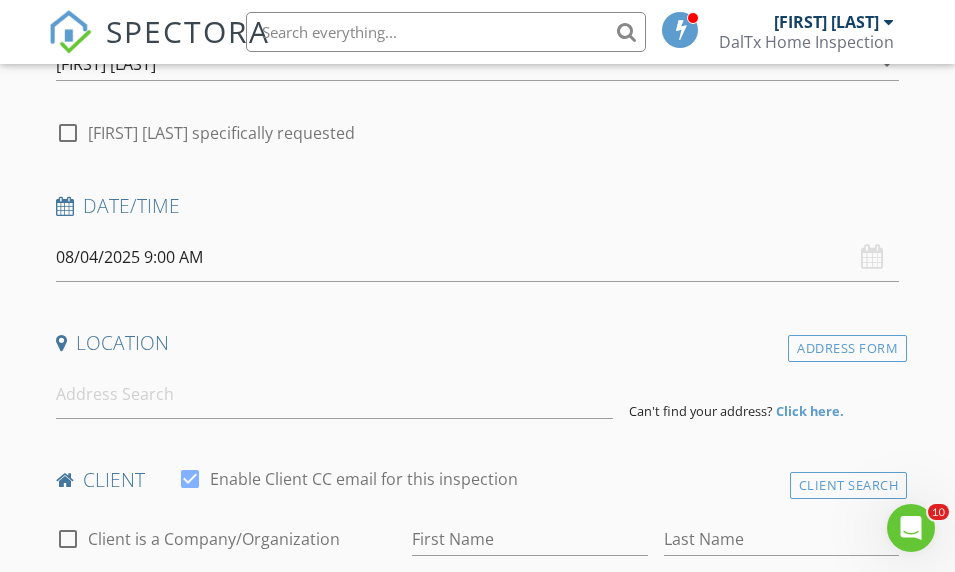 scroll, scrollTop: 262, scrollLeft: 0, axis: vertical 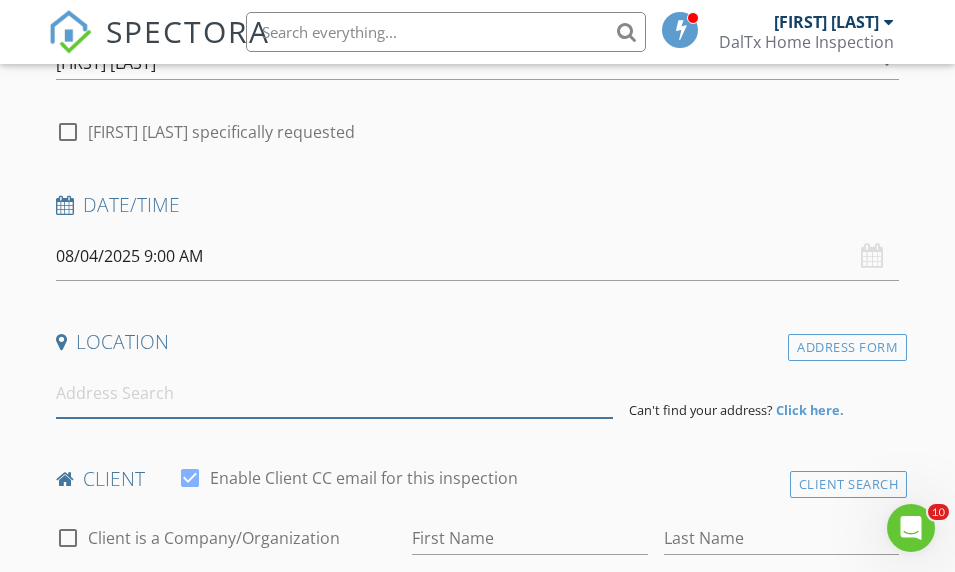 click at bounding box center [334, 393] 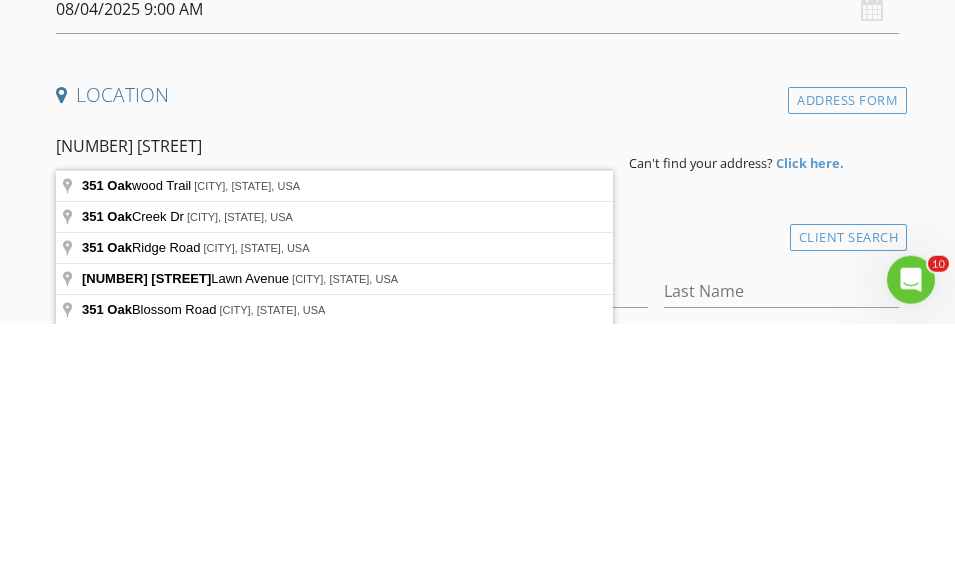 type on "351 Oak Creek Dr, McKinney, TX, USA" 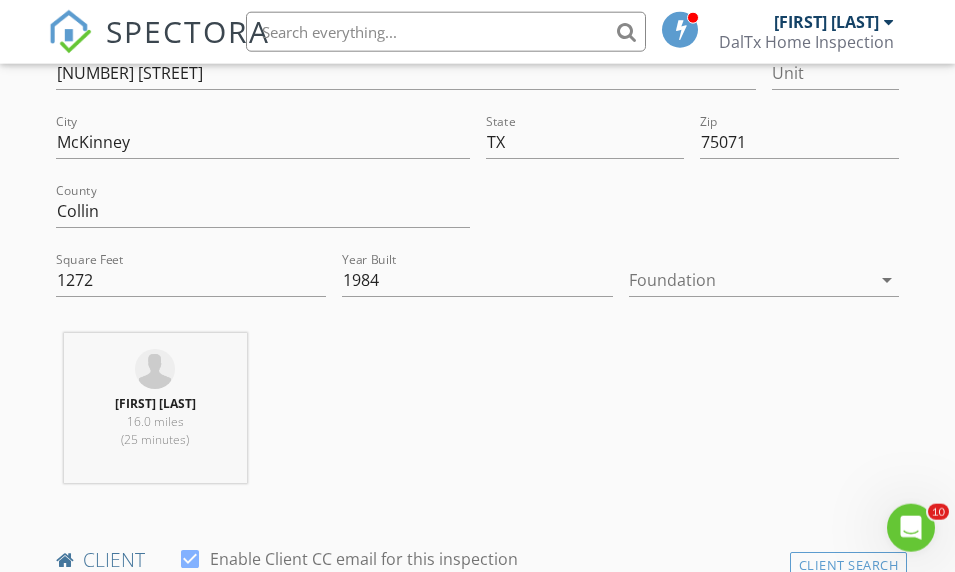 scroll, scrollTop: 591, scrollLeft: 0, axis: vertical 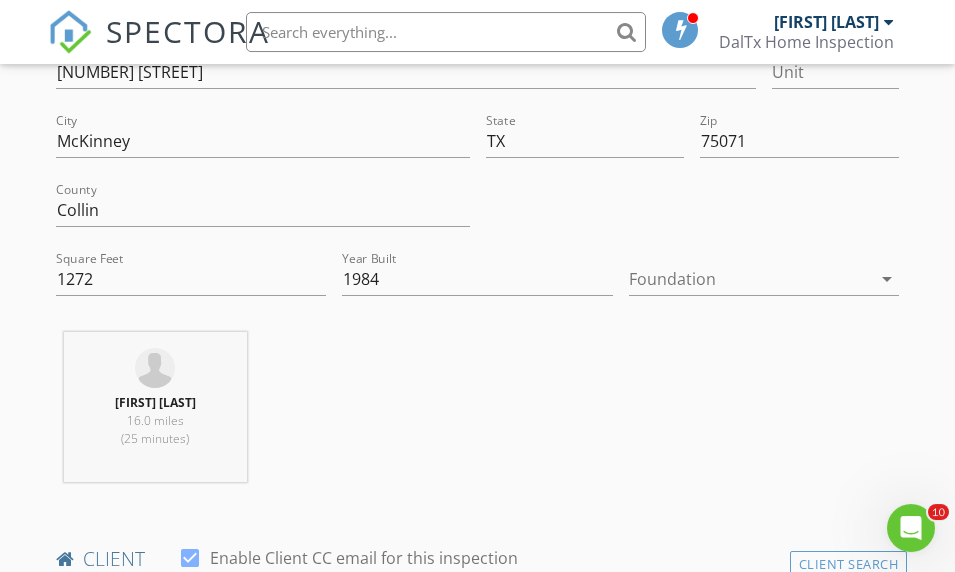 click on "arrow_drop_down" at bounding box center (887, 279) 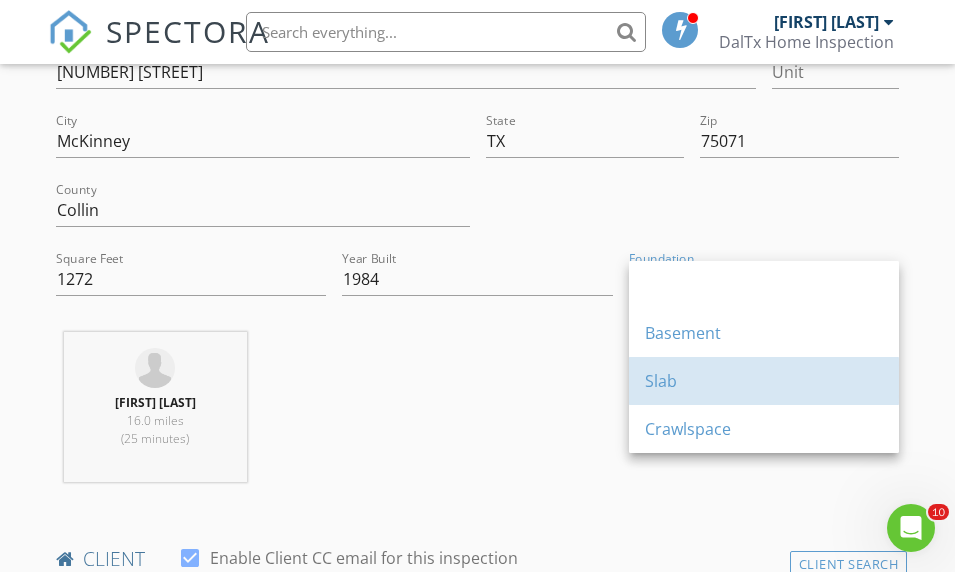 click on "Slab" at bounding box center (764, 381) 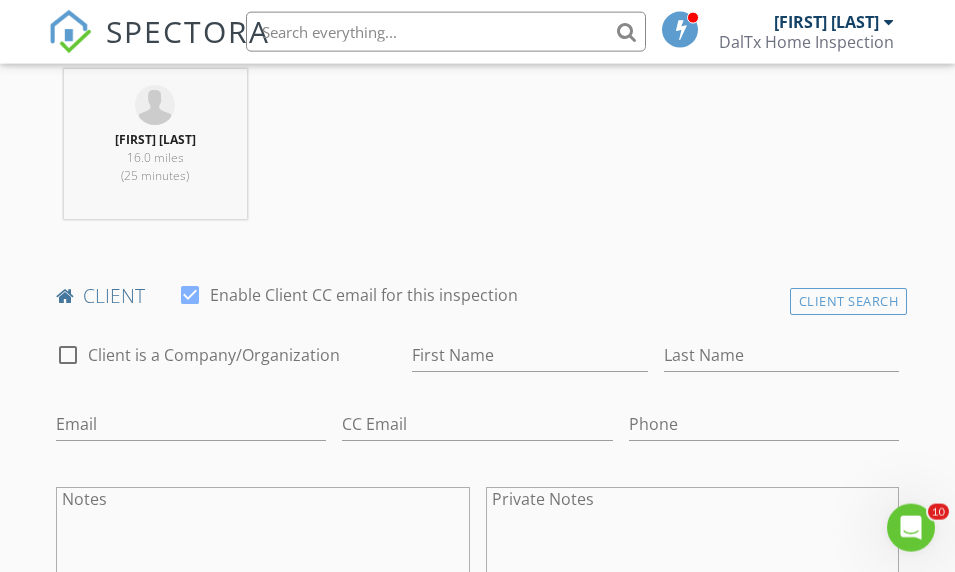 scroll, scrollTop: 855, scrollLeft: 0, axis: vertical 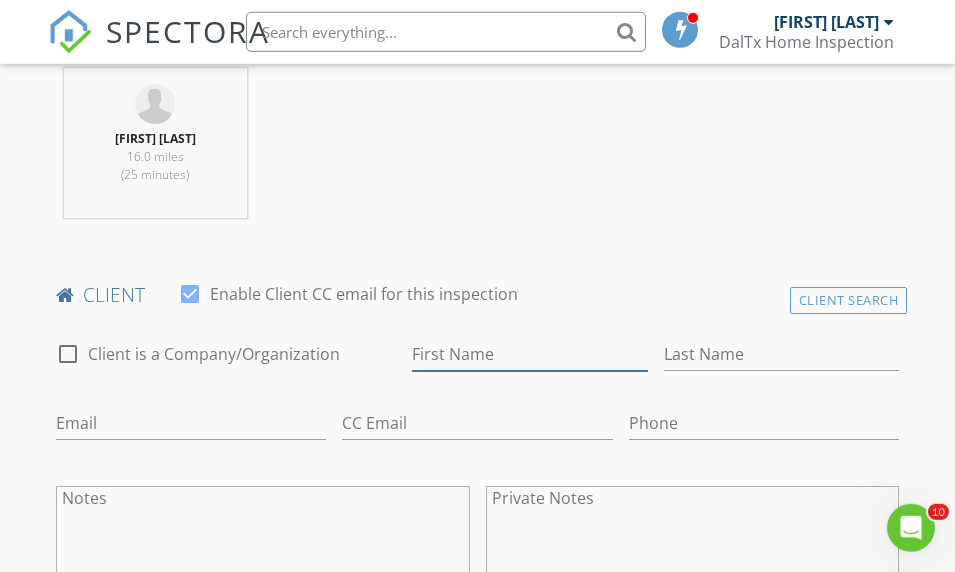 click on "First Name" at bounding box center [530, 354] 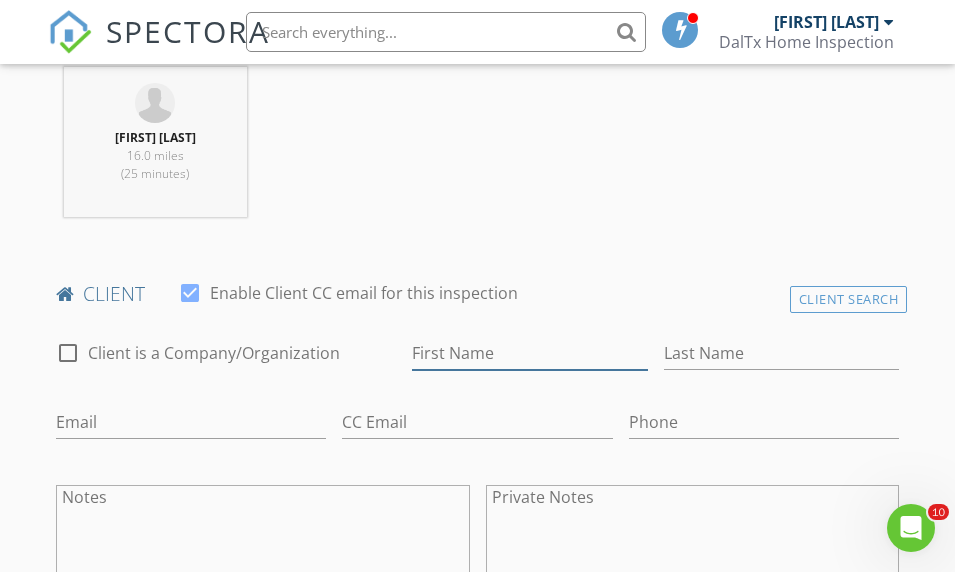 scroll, scrollTop: 855, scrollLeft: 0, axis: vertical 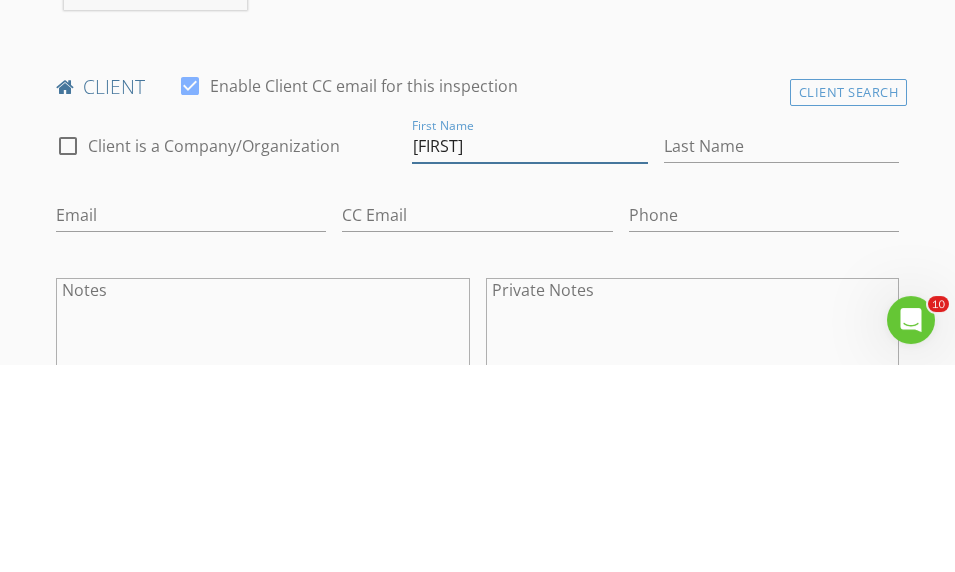 type on "Leonardo" 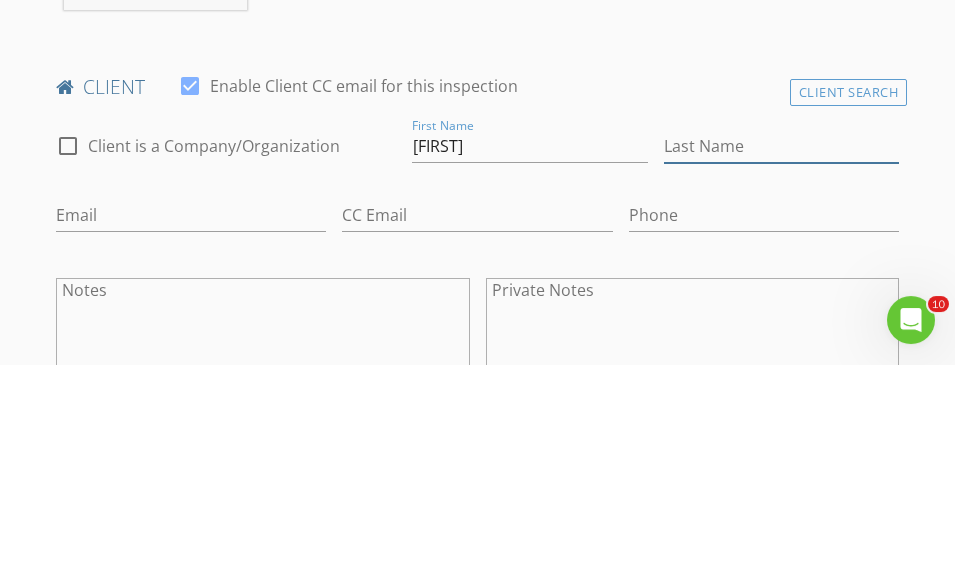 click on "Last Name" at bounding box center (782, 354) 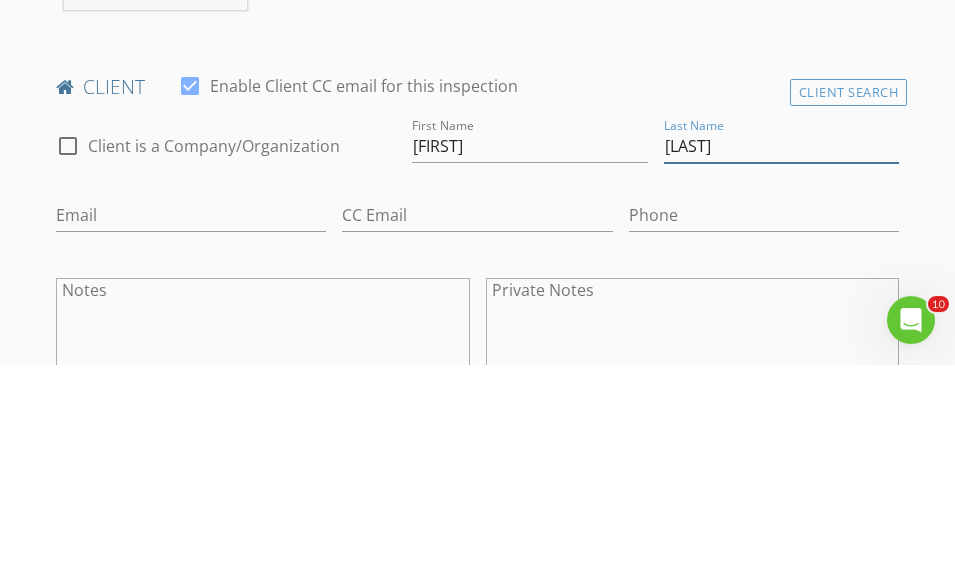 type on "Arua" 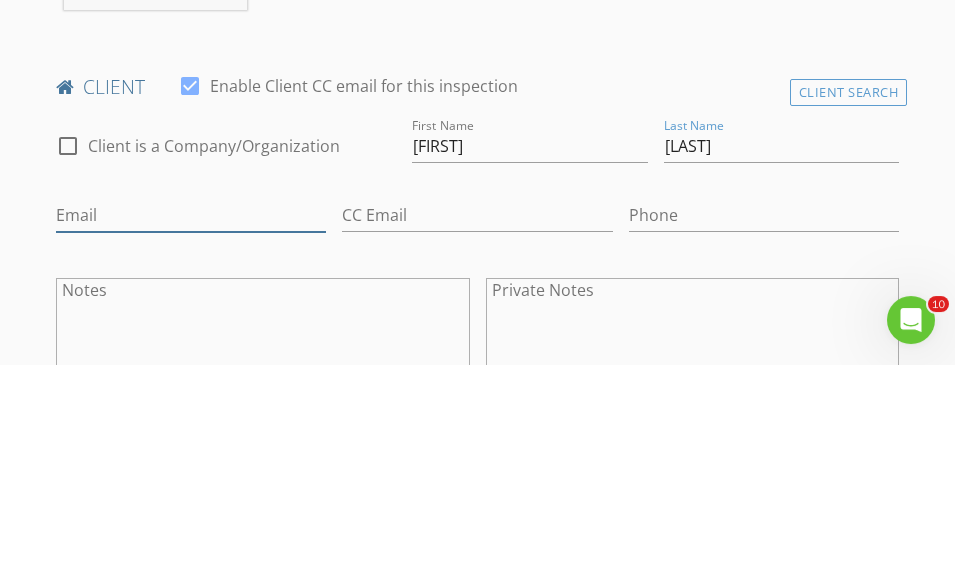 click on "Email" at bounding box center [191, 423] 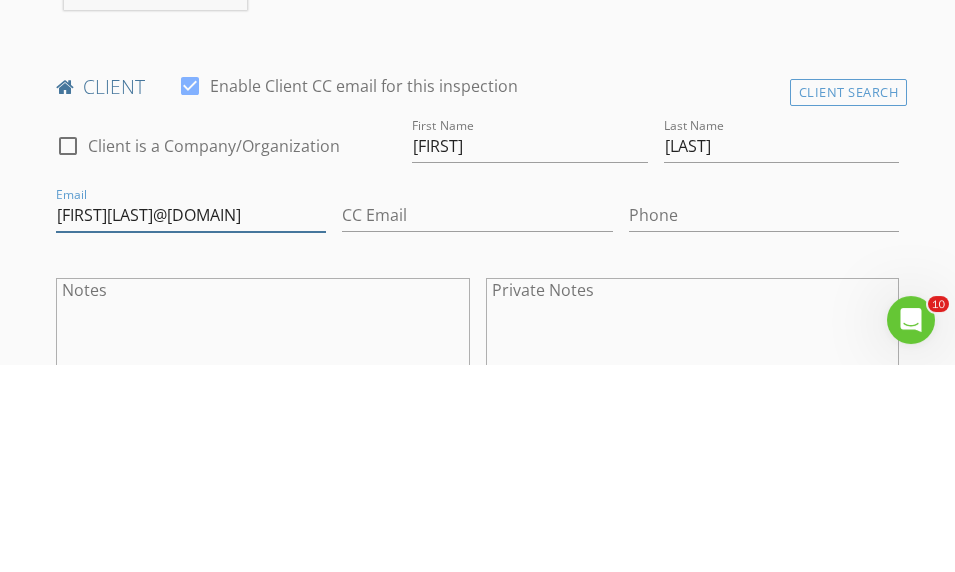 type on "leonardoarua@gmail.com" 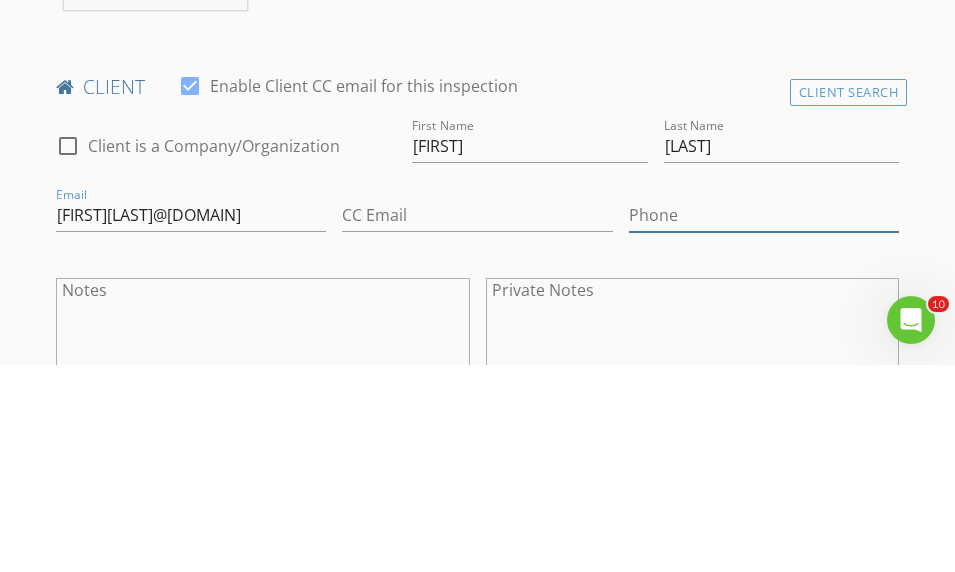click on "Phone" at bounding box center (764, 423) 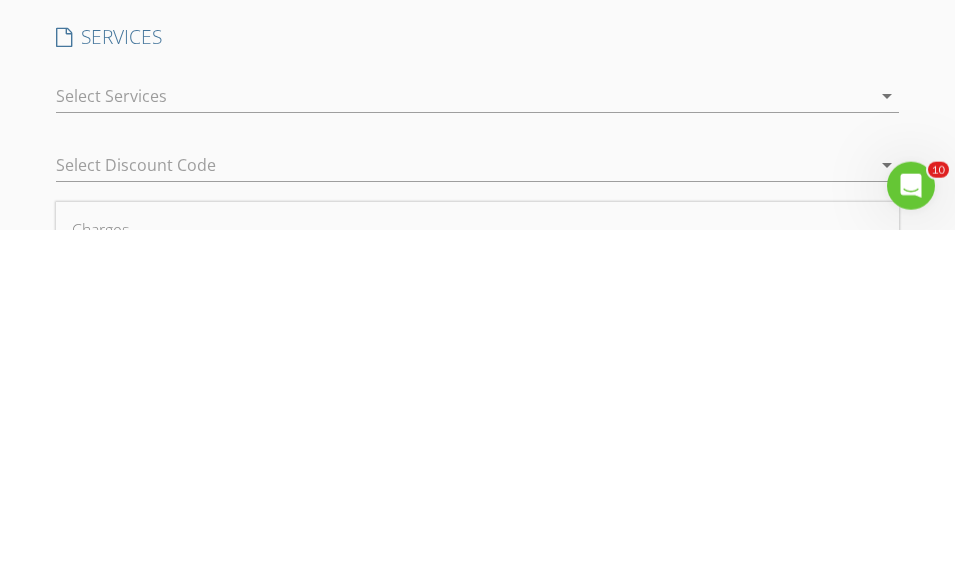 type on "214-548-9021" 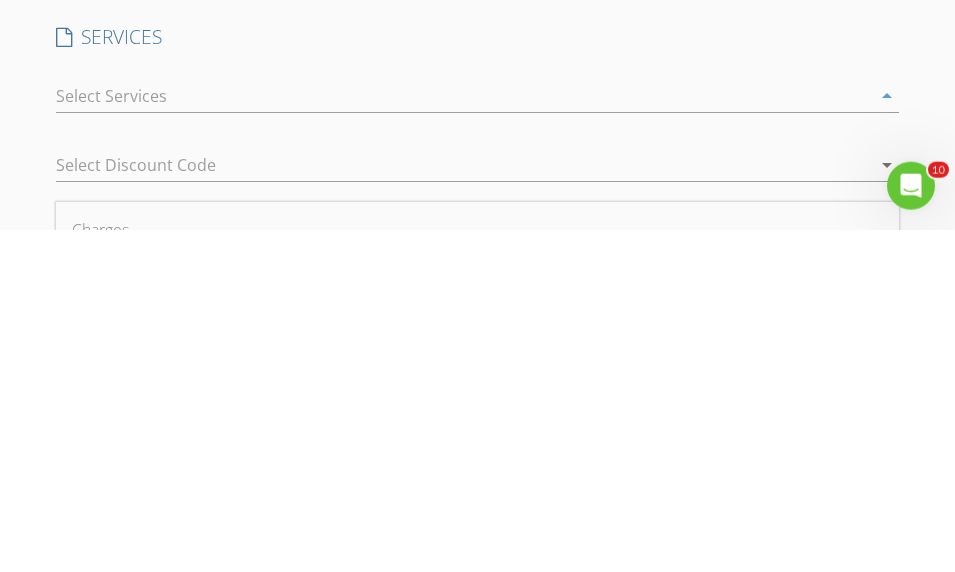 scroll, scrollTop: 1522, scrollLeft: 0, axis: vertical 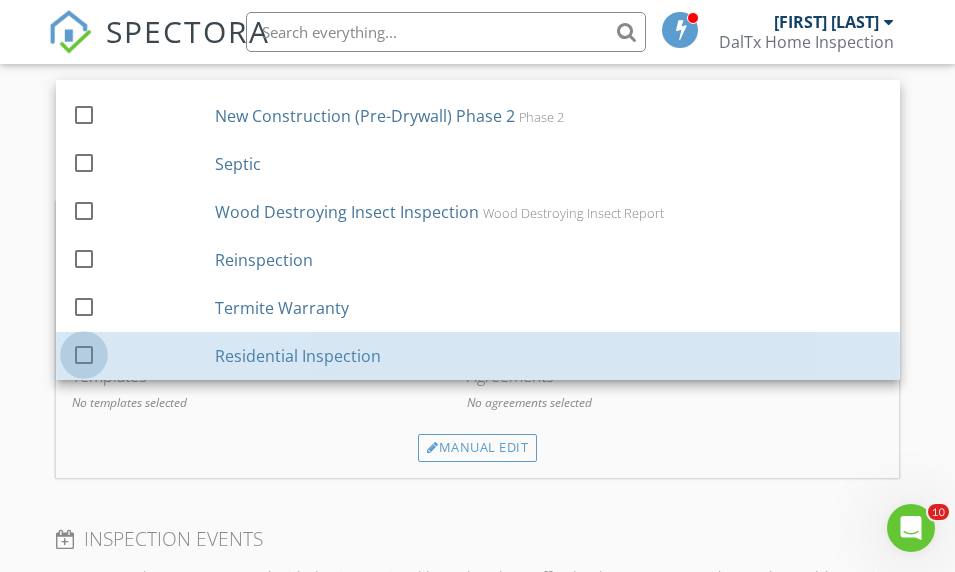 click at bounding box center [84, 355] 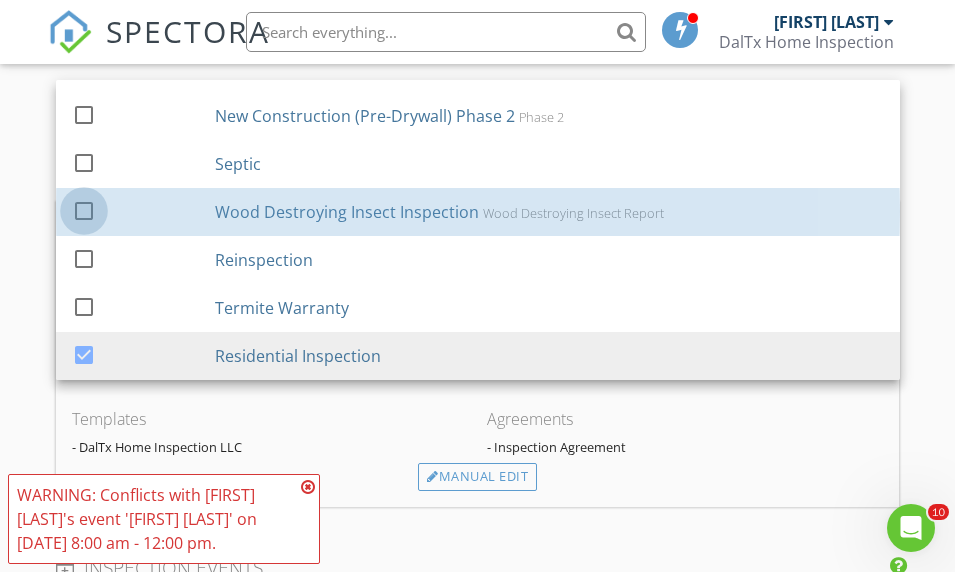 click at bounding box center [84, 211] 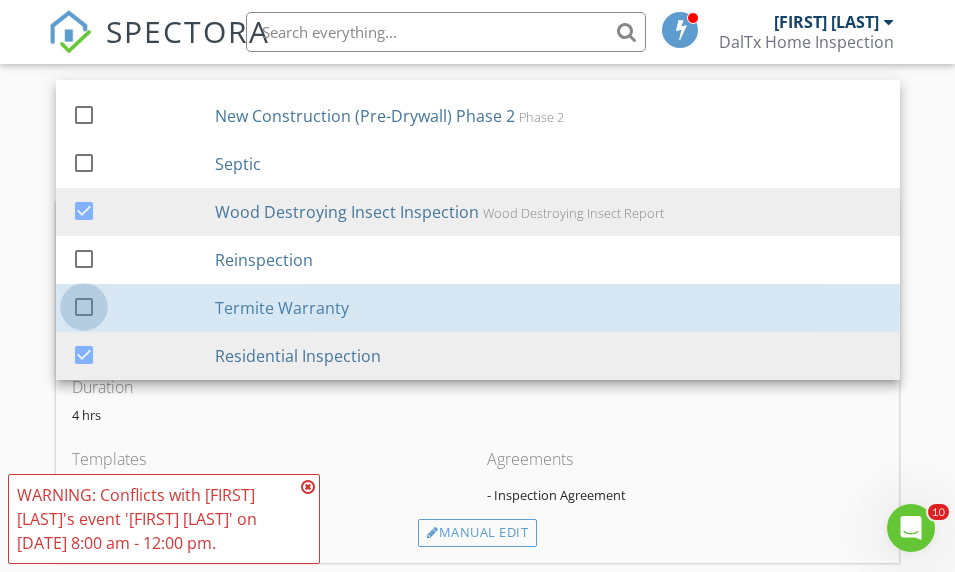click at bounding box center [84, 307] 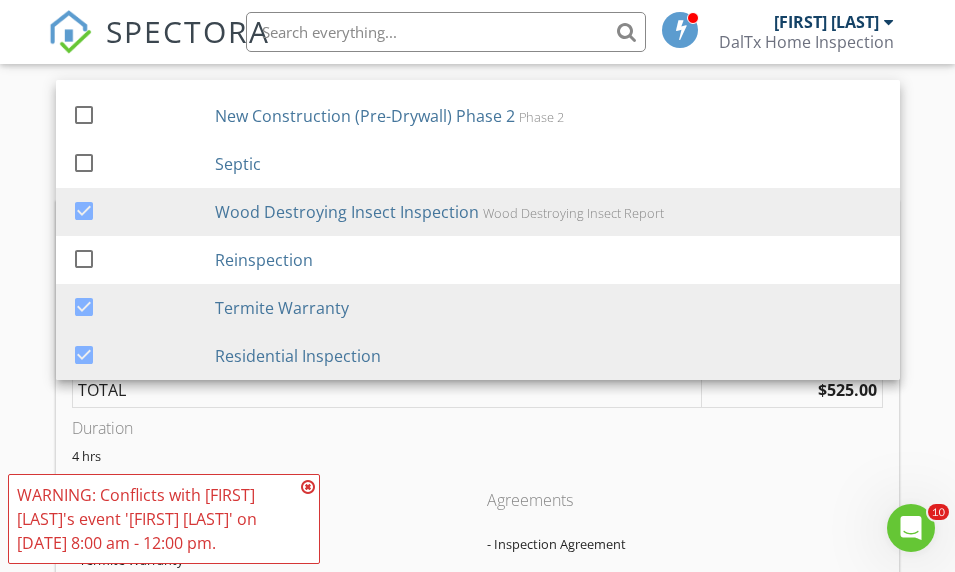 click at bounding box center (84, 163) 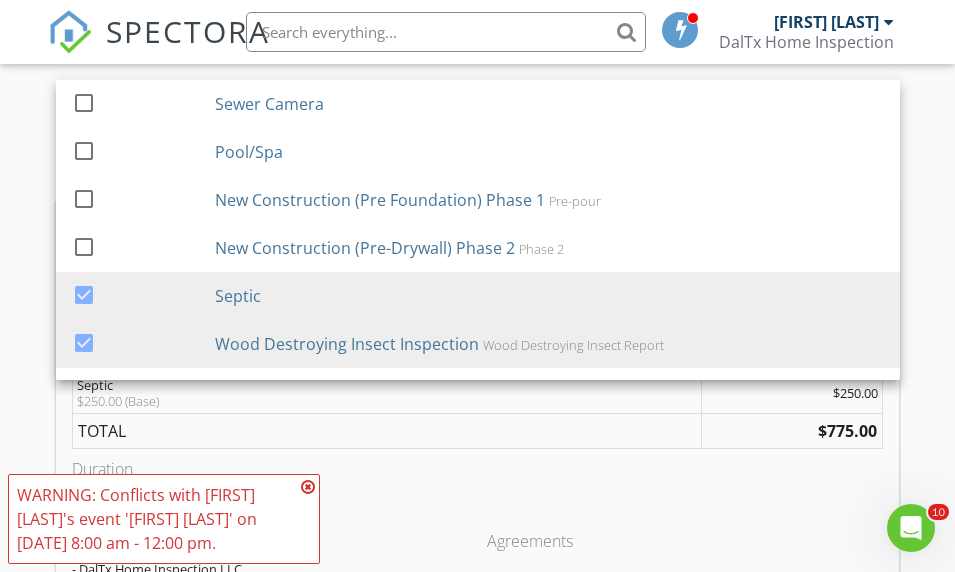scroll, scrollTop: 0, scrollLeft: 0, axis: both 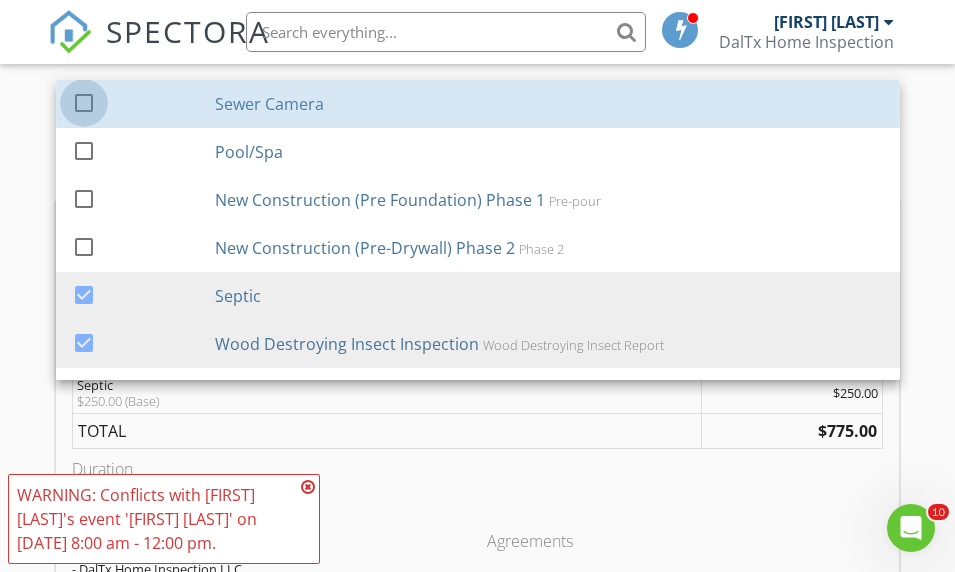 click at bounding box center (84, 103) 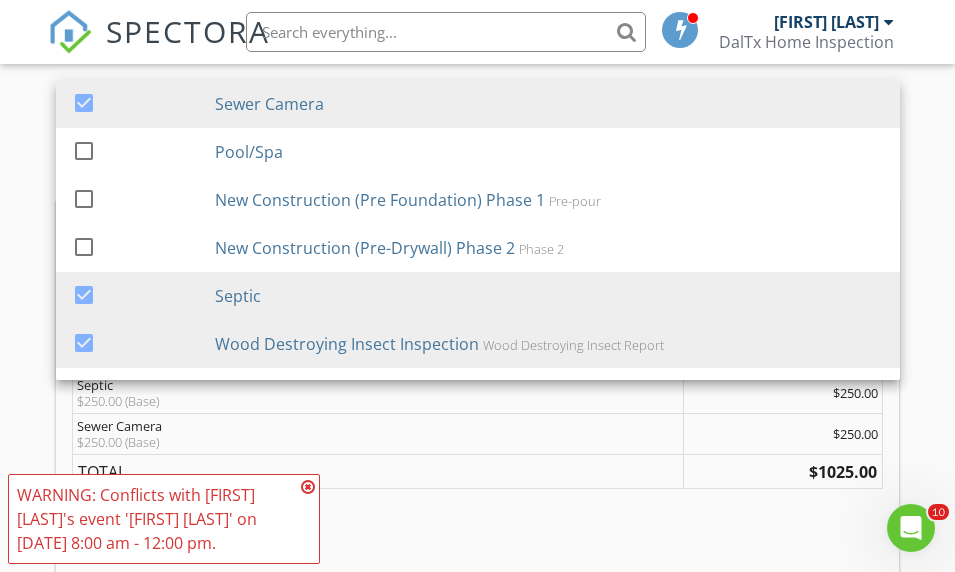 click on "New Inspection
Click here to use the New Order Form
INSPECTOR(S)
check_box   Randy Pyle   PRIMARY   Randy Pyle arrow_drop_down   check_box_outline_blank Randy Pyle specifically requested
Date/Time
08/04/2025 9:00 AM
Location
Address Search       Address 351 Oak Creek Dr   Unit   City McKinney   State TX   Zip 75071   County Collin     Square Feet 1272   Year Built 1984   Foundation Slab arrow_drop_down     Randy Pyle     16.0 miles     (25 minutes)
client
check_box Enable Client CC email for this inspection   Client Search     check_box_outline_blank Client is a Company/Organization     First Name Leonardo   Last Name Arua   Email leonardoarua@gmail.com   CC Email   Phone 214-548-9021           Notes   Private Notes
ADD ADDITIONAL client
SERVICES
check_box" at bounding box center (477, 411) 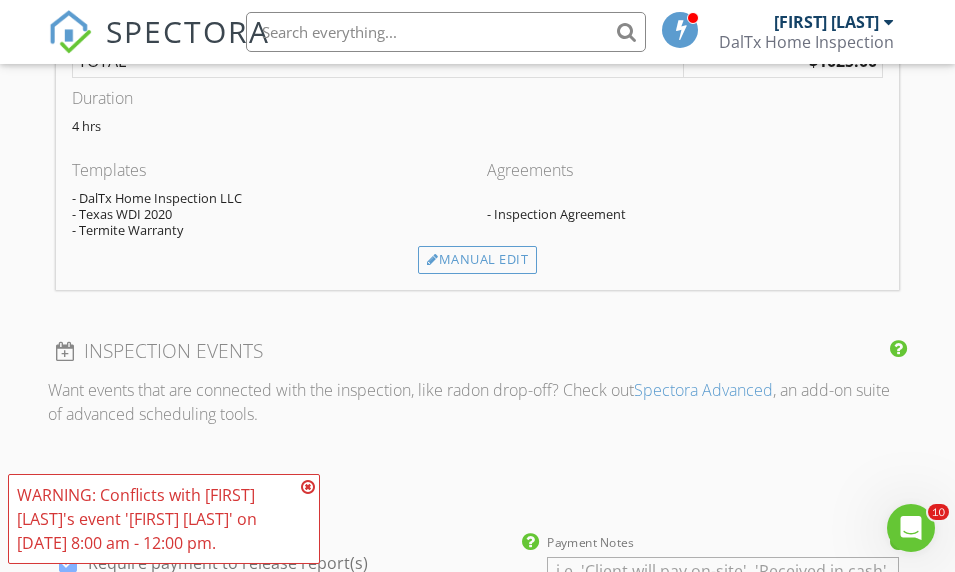 scroll, scrollTop: 1940, scrollLeft: 0, axis: vertical 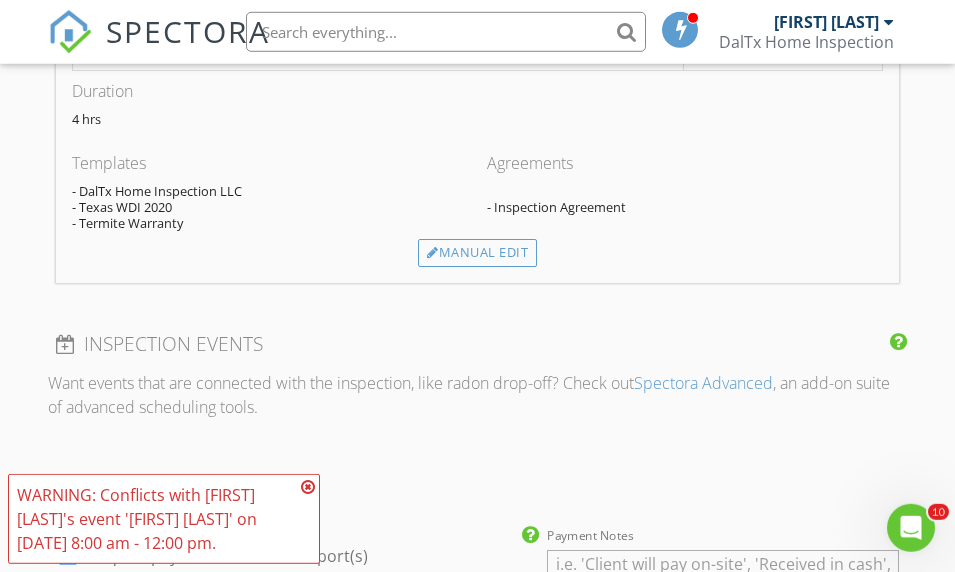 click at bounding box center (308, 487) 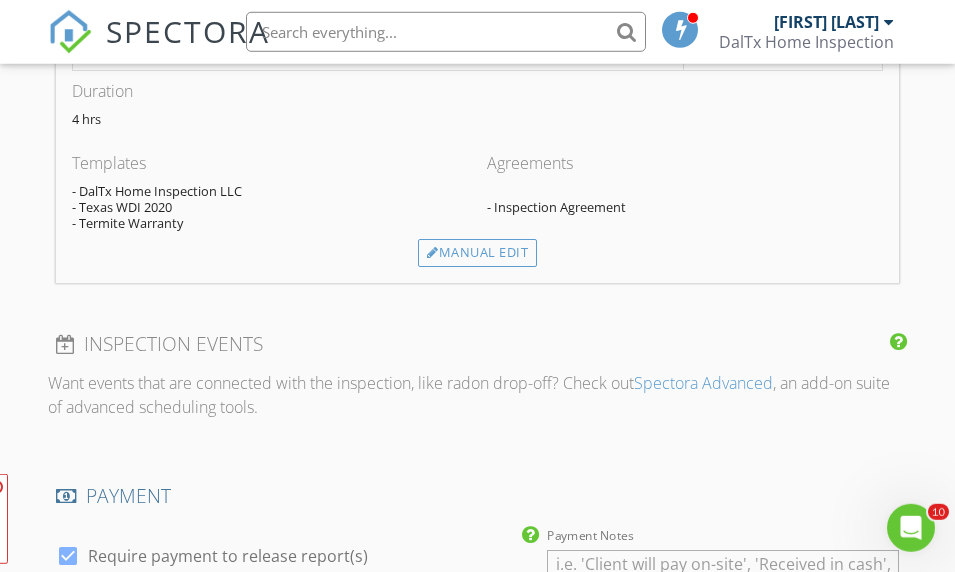 scroll, scrollTop: 1941, scrollLeft: 0, axis: vertical 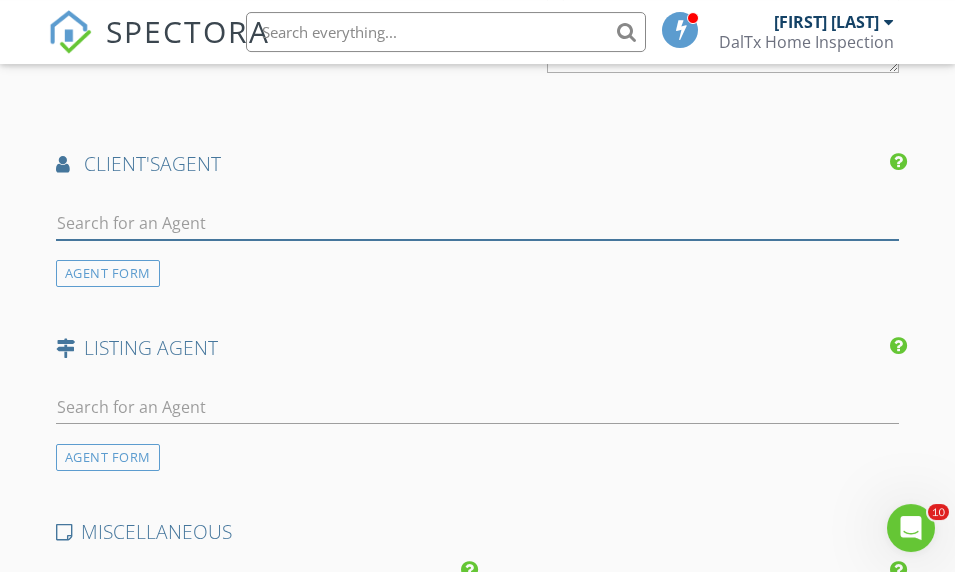 click at bounding box center (478, 223) 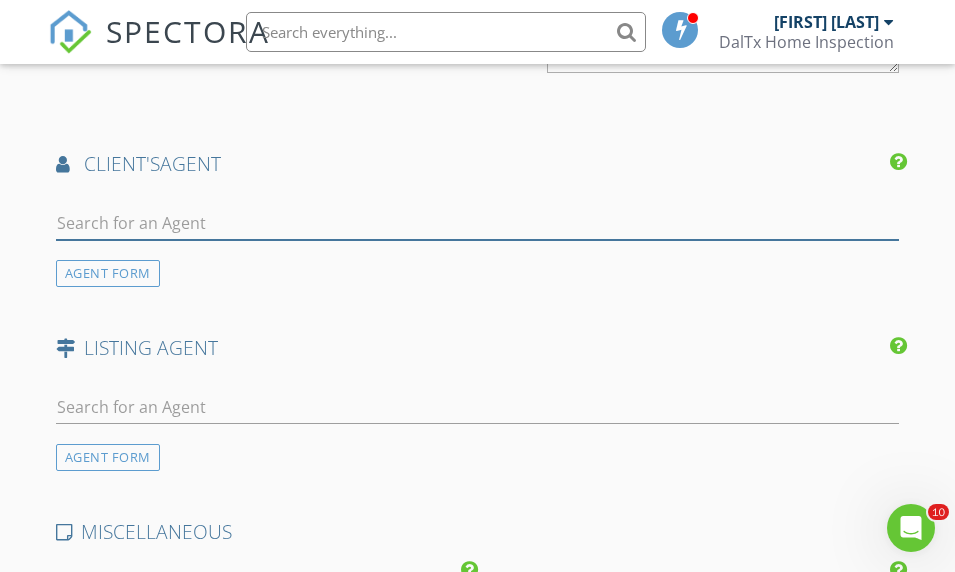 scroll, scrollTop: 2517, scrollLeft: 0, axis: vertical 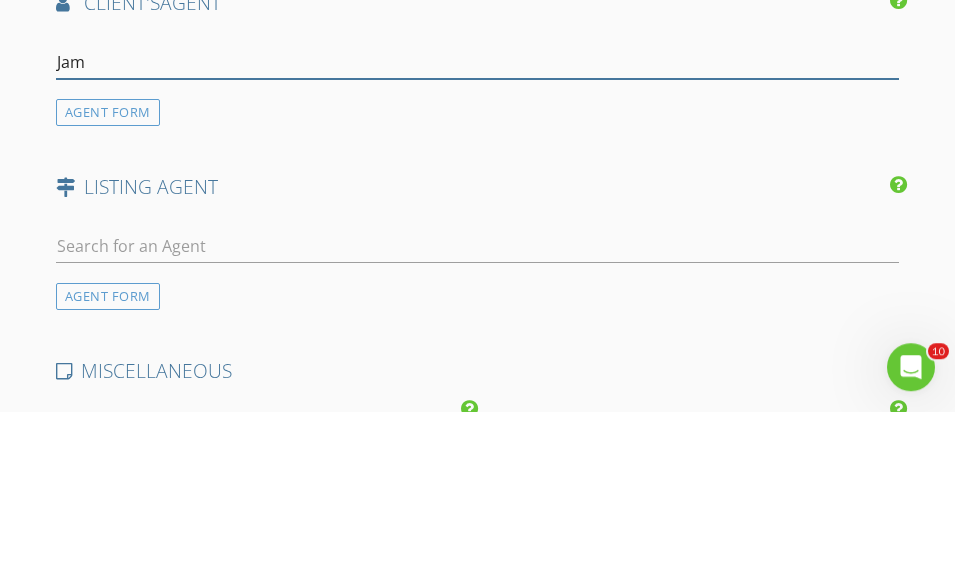 type on "Jami" 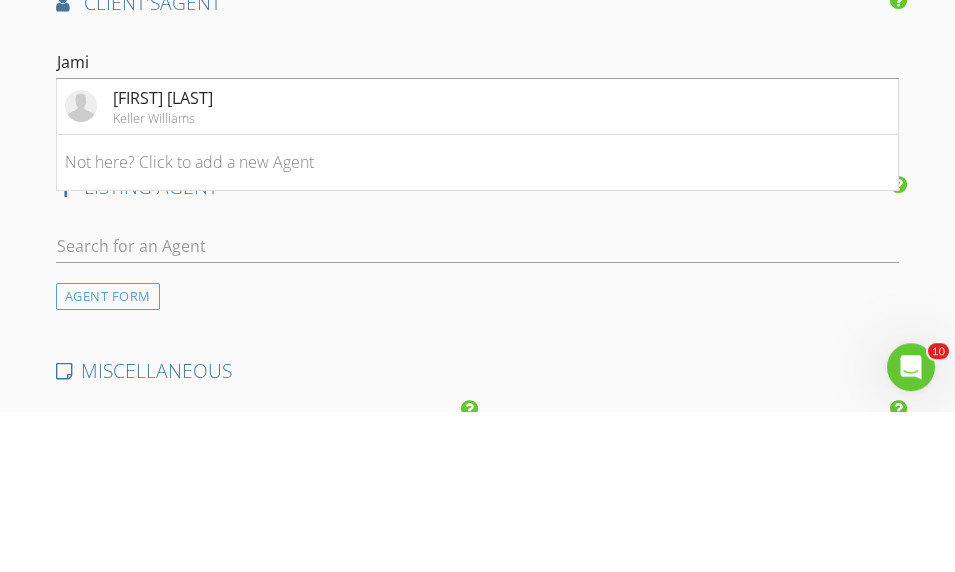 click on "Jamie Kim
Keller Williams" at bounding box center (478, 268) 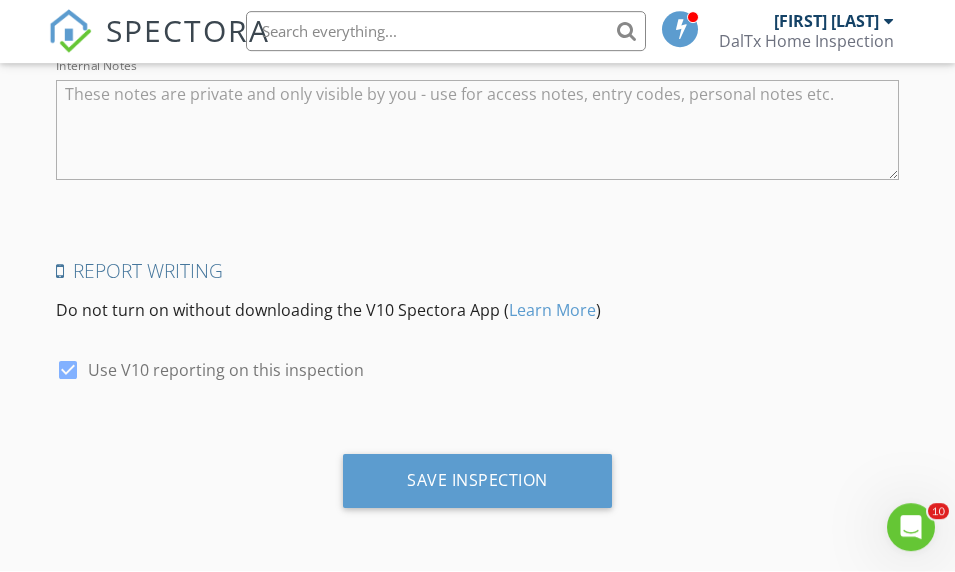 scroll, scrollTop: 3422, scrollLeft: 0, axis: vertical 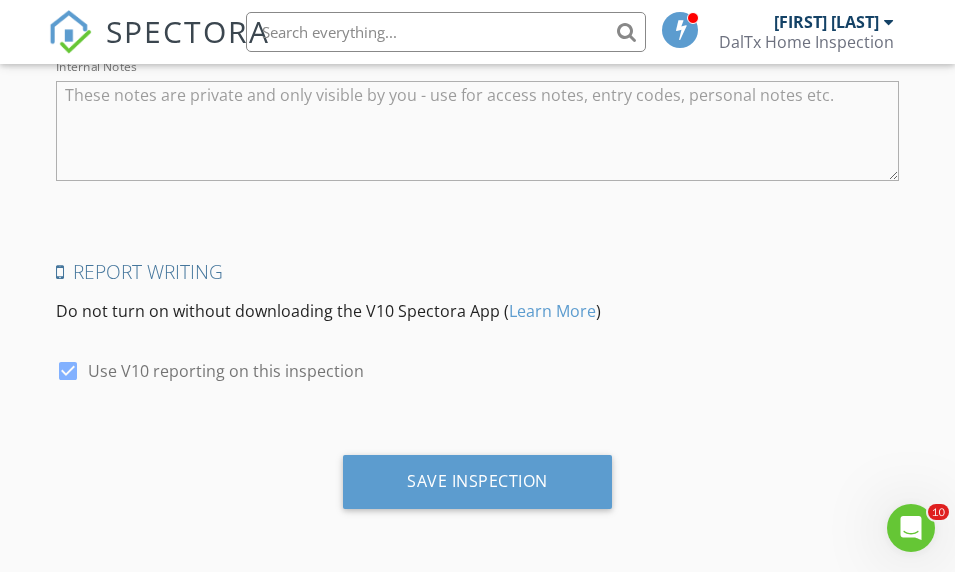 click on "Save Inspection" at bounding box center [477, 482] 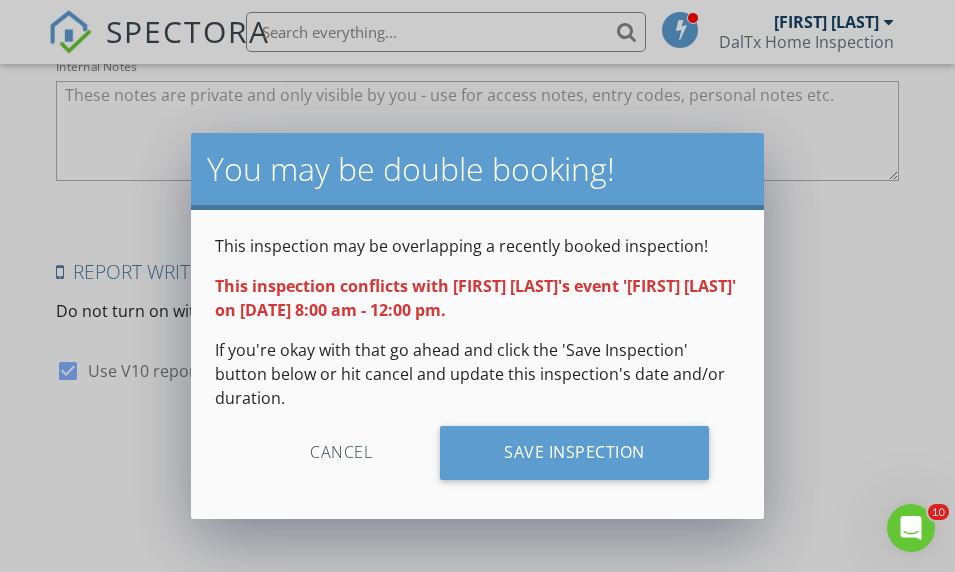 click on "Save Inspection" at bounding box center [574, 453] 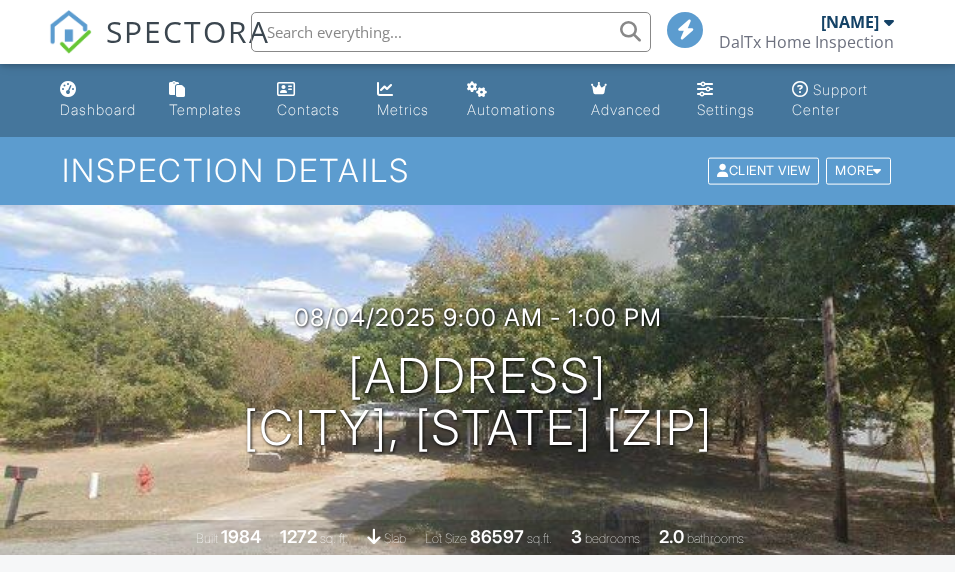 scroll, scrollTop: 0, scrollLeft: 0, axis: both 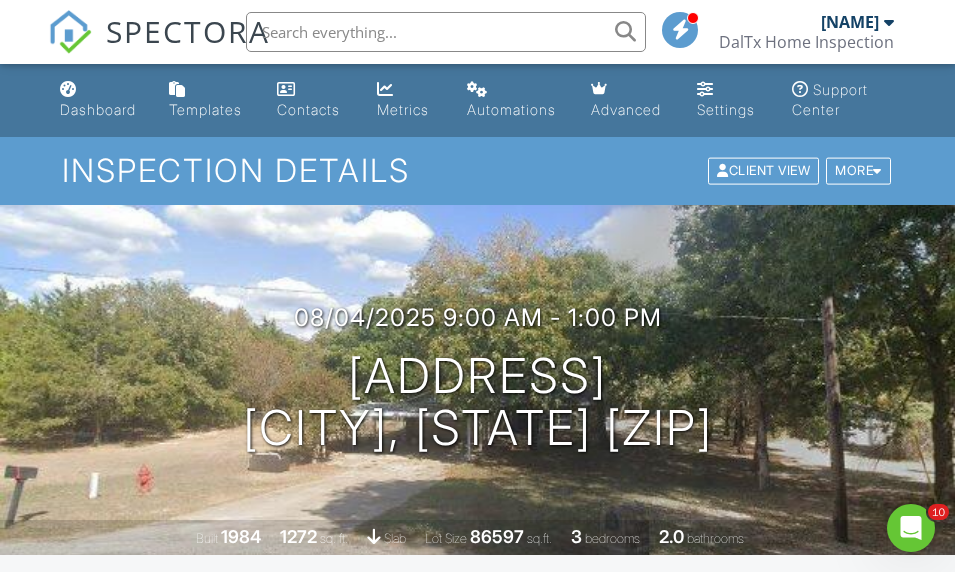 click on "Dashboard" at bounding box center (98, 109) 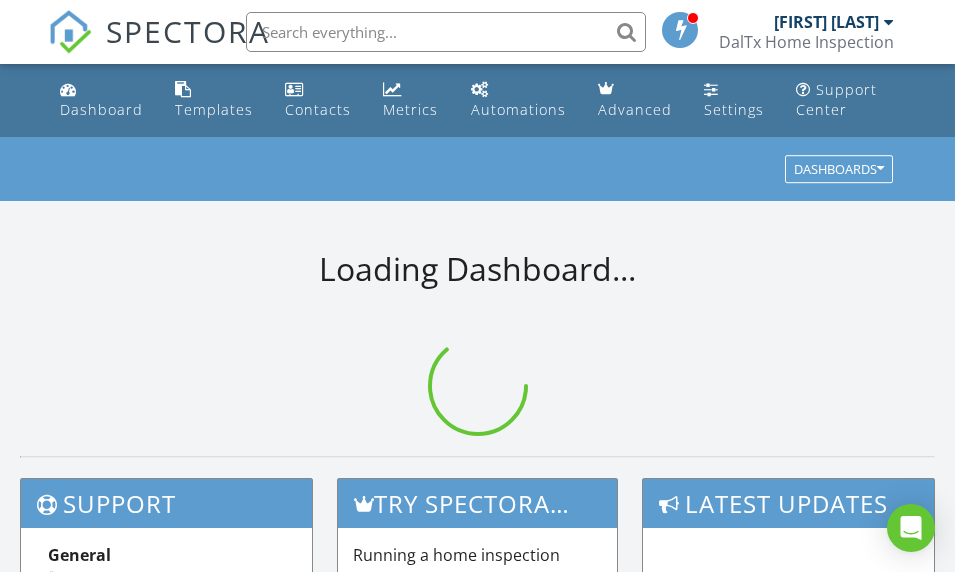 scroll, scrollTop: 0, scrollLeft: 0, axis: both 